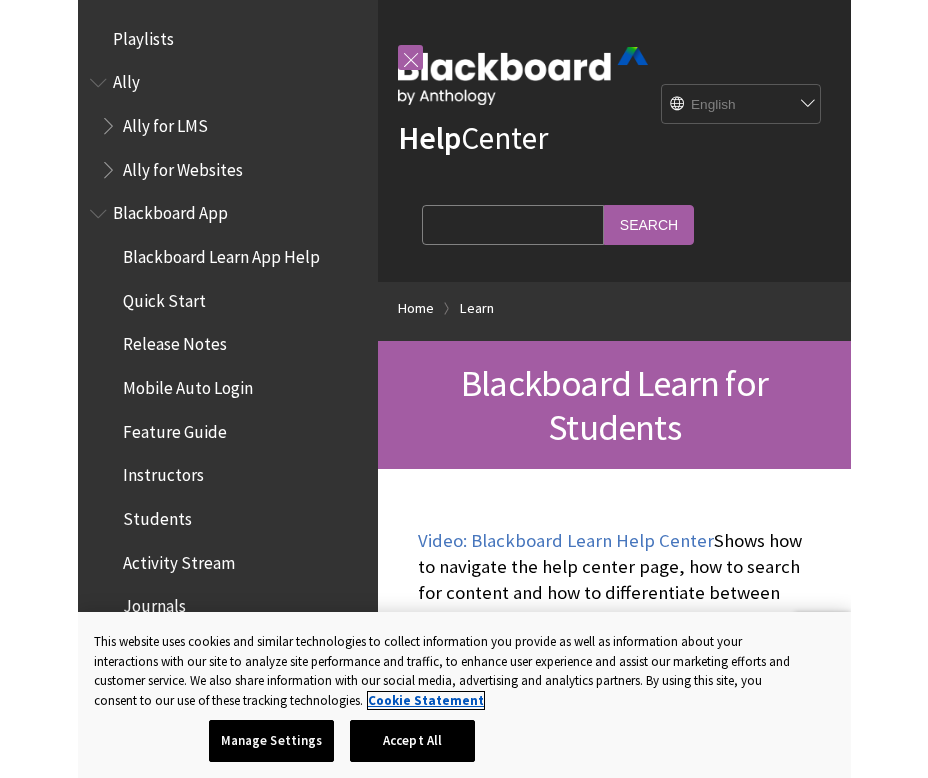 scroll, scrollTop: 0, scrollLeft: 0, axis: both 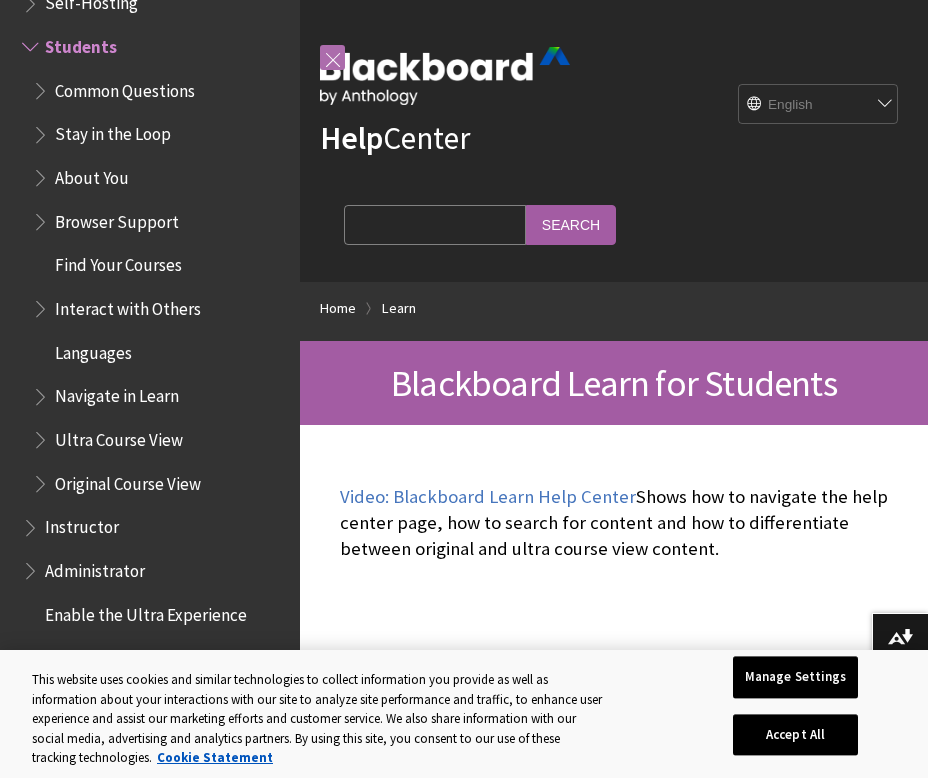 click at bounding box center (332, 57) 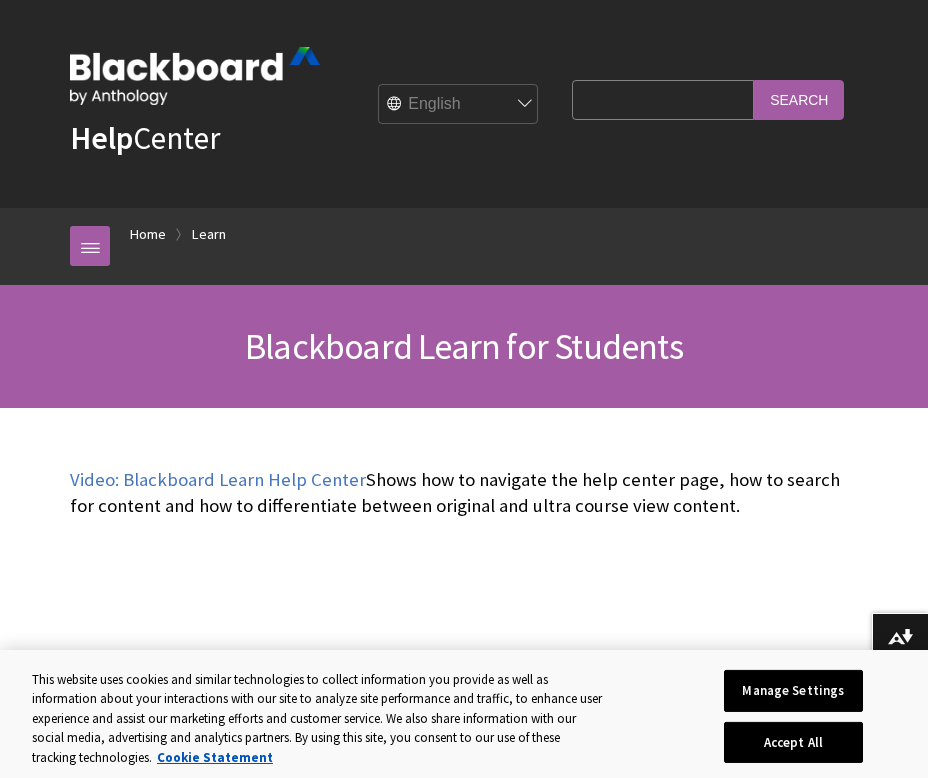 scroll, scrollTop: 0, scrollLeft: 0, axis: both 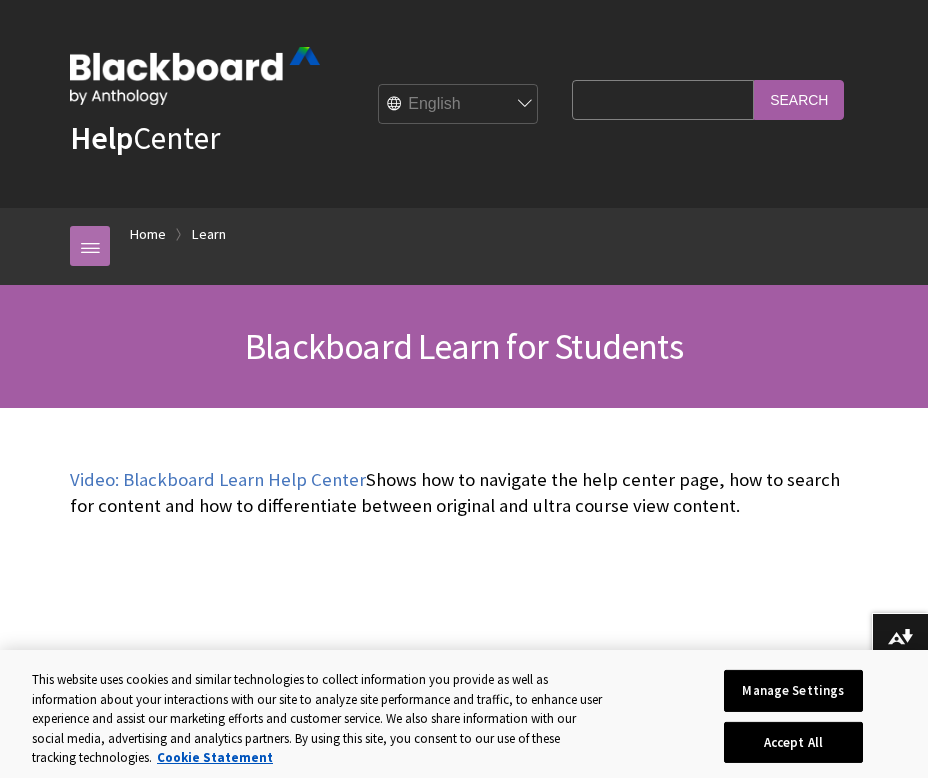 click at bounding box center (90, 246) 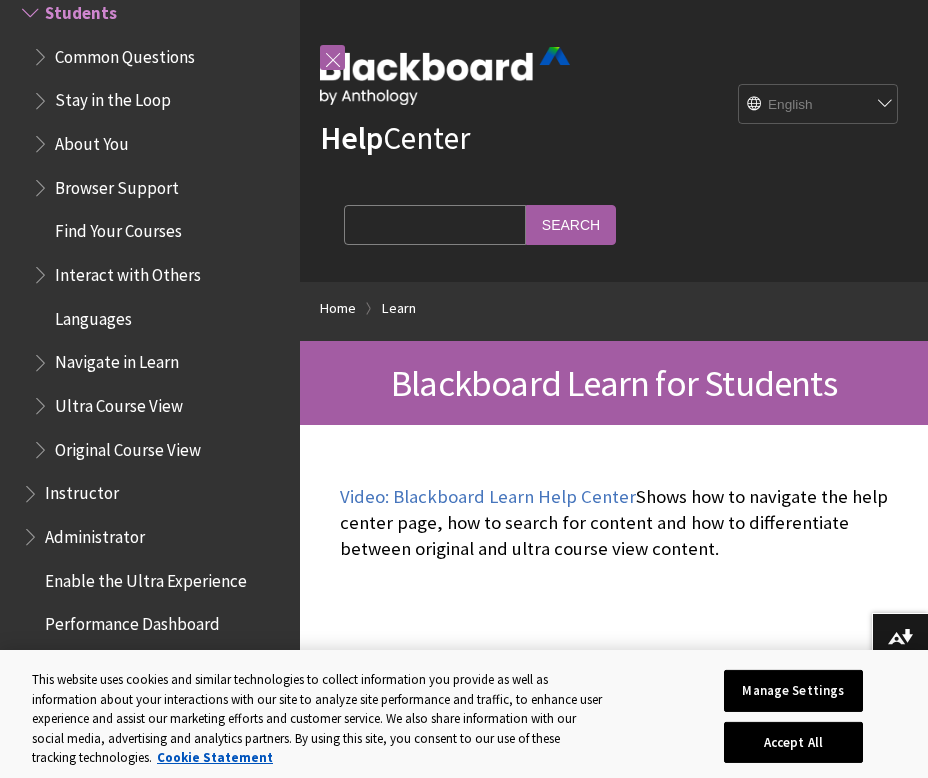 scroll, scrollTop: 1962, scrollLeft: 0, axis: vertical 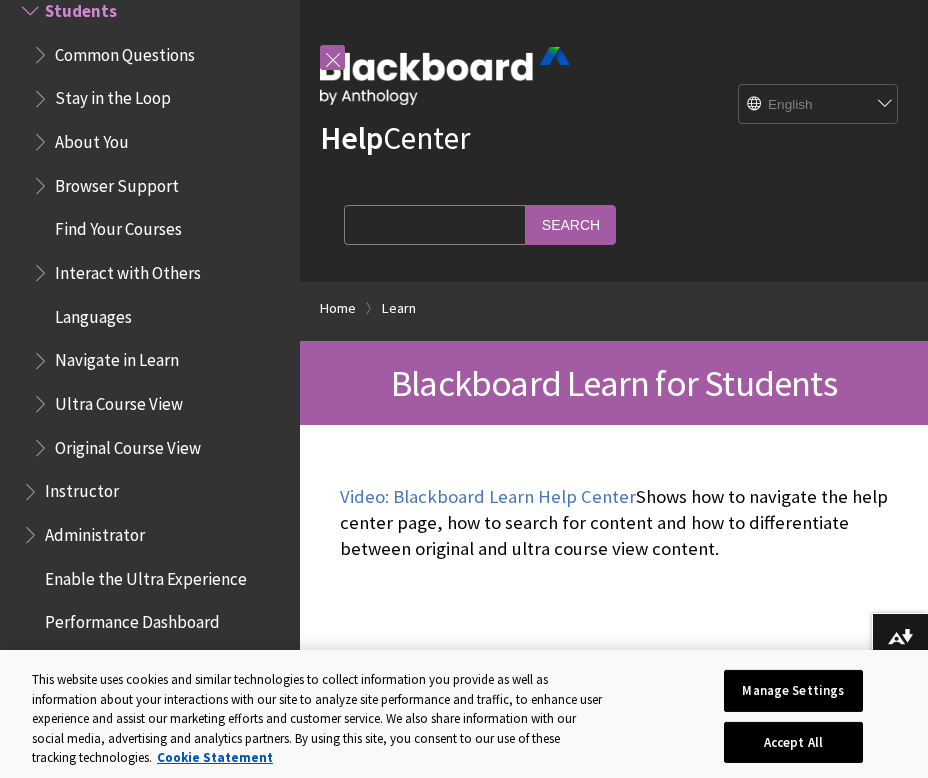 click on "Find Your Courses" at bounding box center [118, 226] 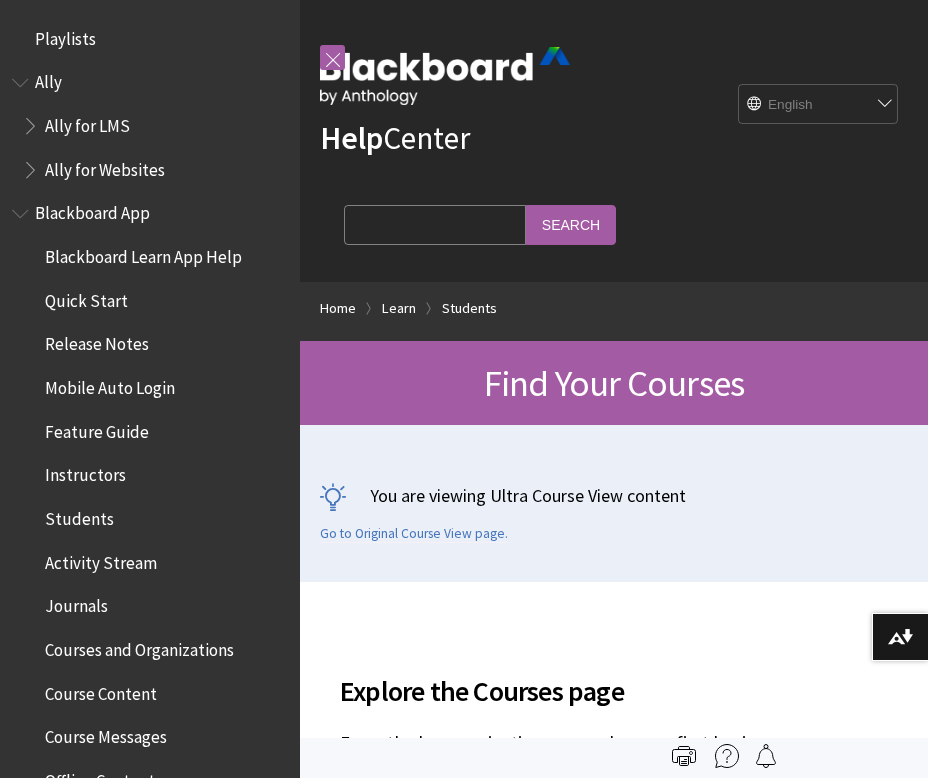 scroll, scrollTop: 0, scrollLeft: 0, axis: both 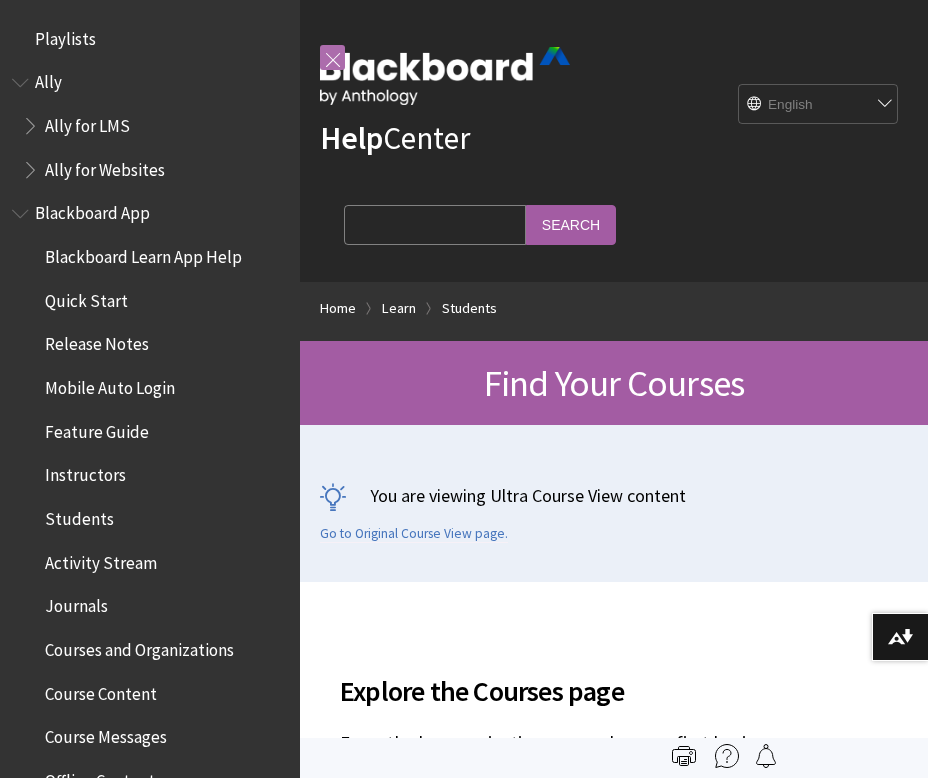 click at bounding box center (332, 57) 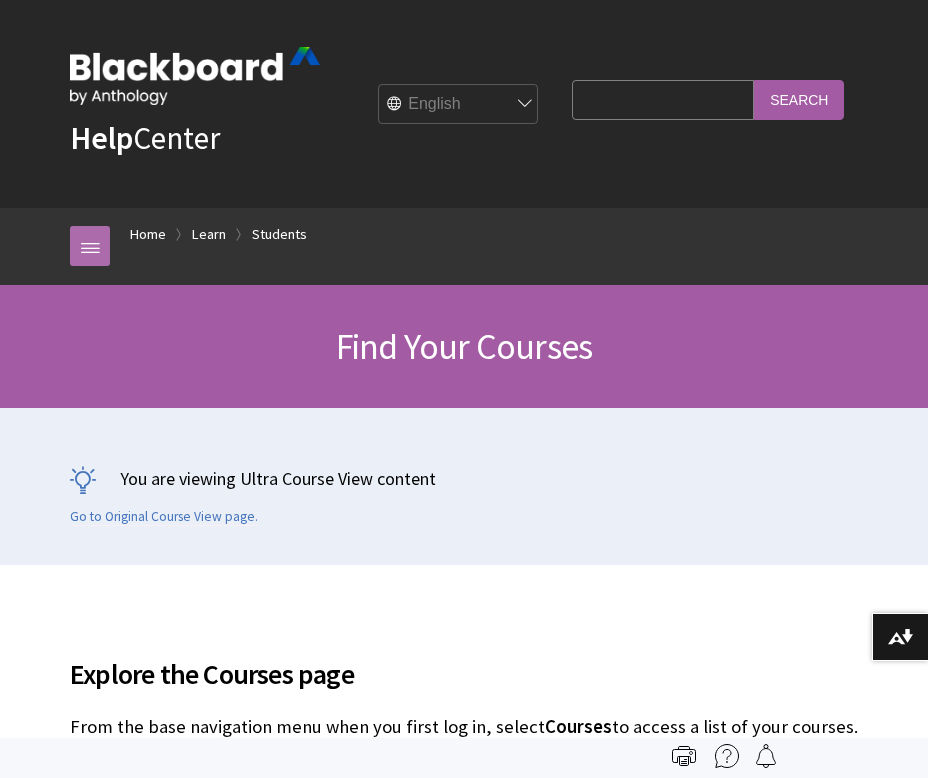 click at bounding box center [90, 246] 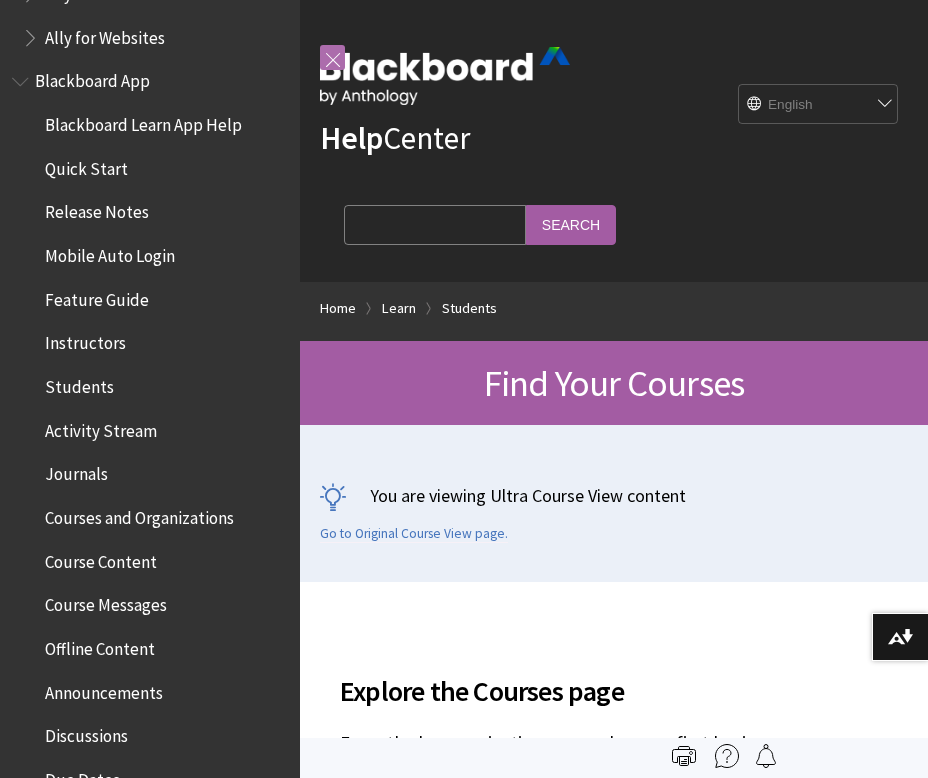 scroll, scrollTop: 169, scrollLeft: 0, axis: vertical 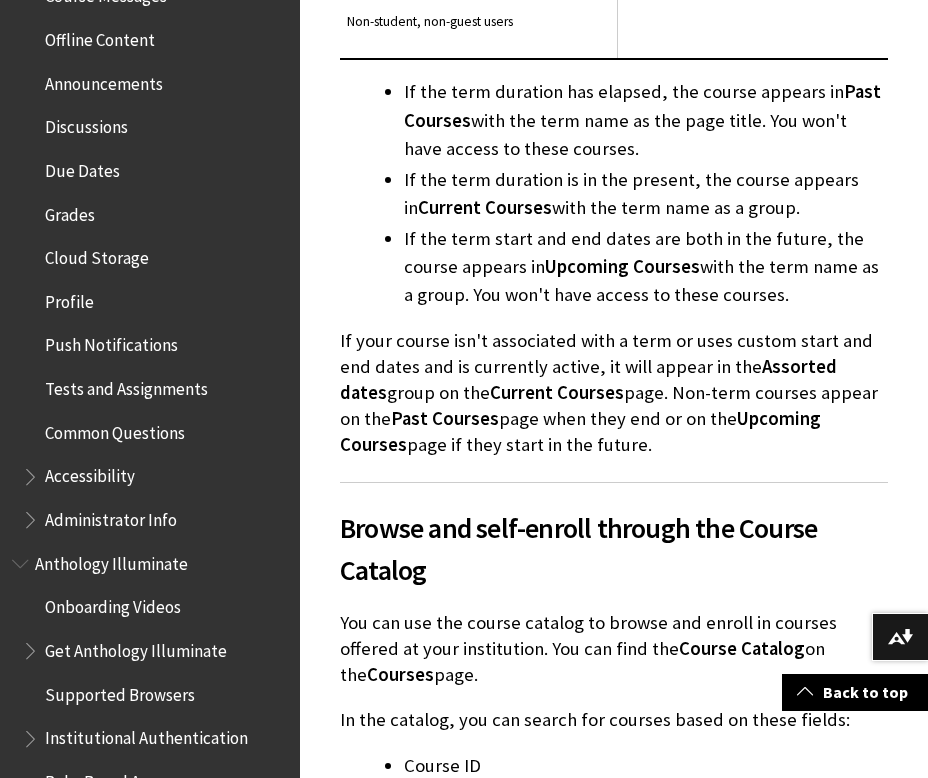 click on "Tests and Assignments" at bounding box center (126, 385) 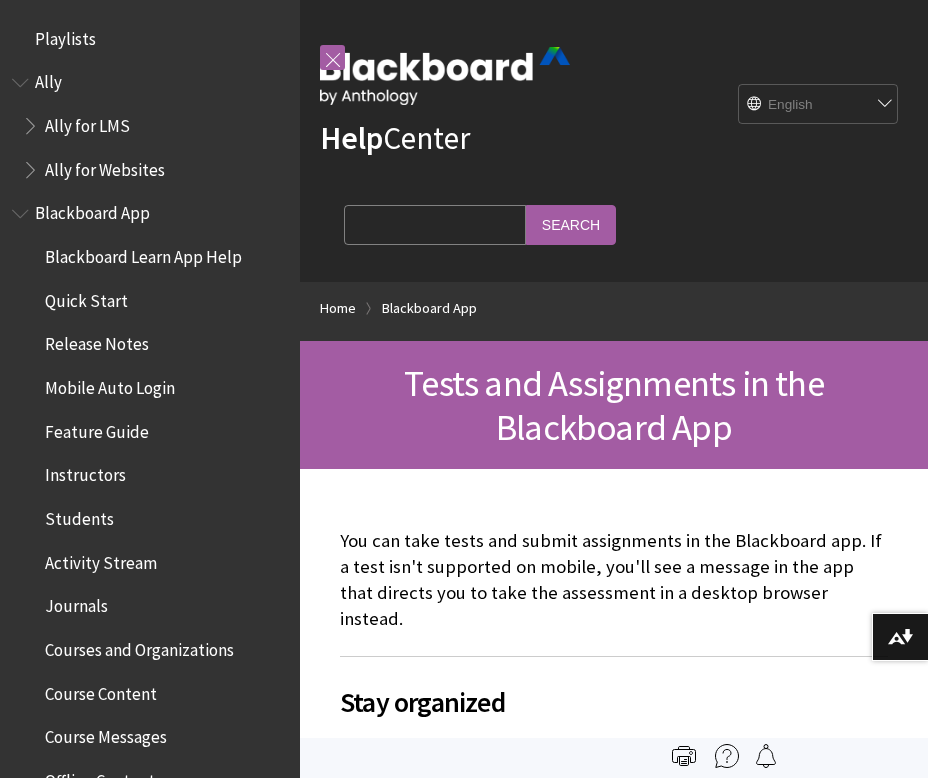 scroll, scrollTop: 0, scrollLeft: 0, axis: both 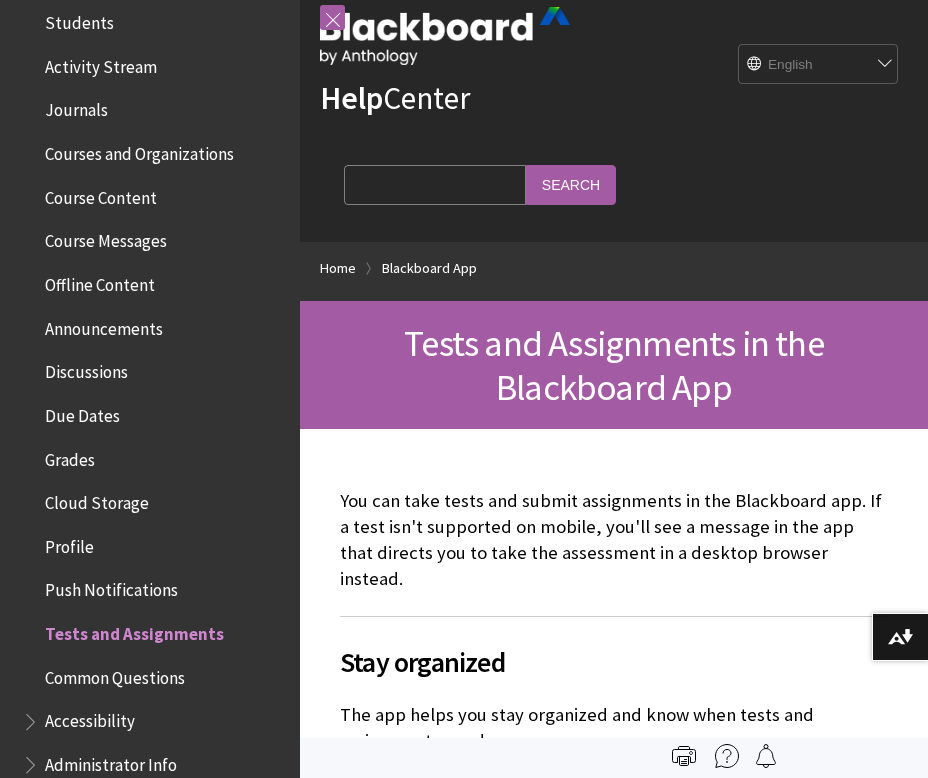 click on "Discussions" at bounding box center [155, 372] 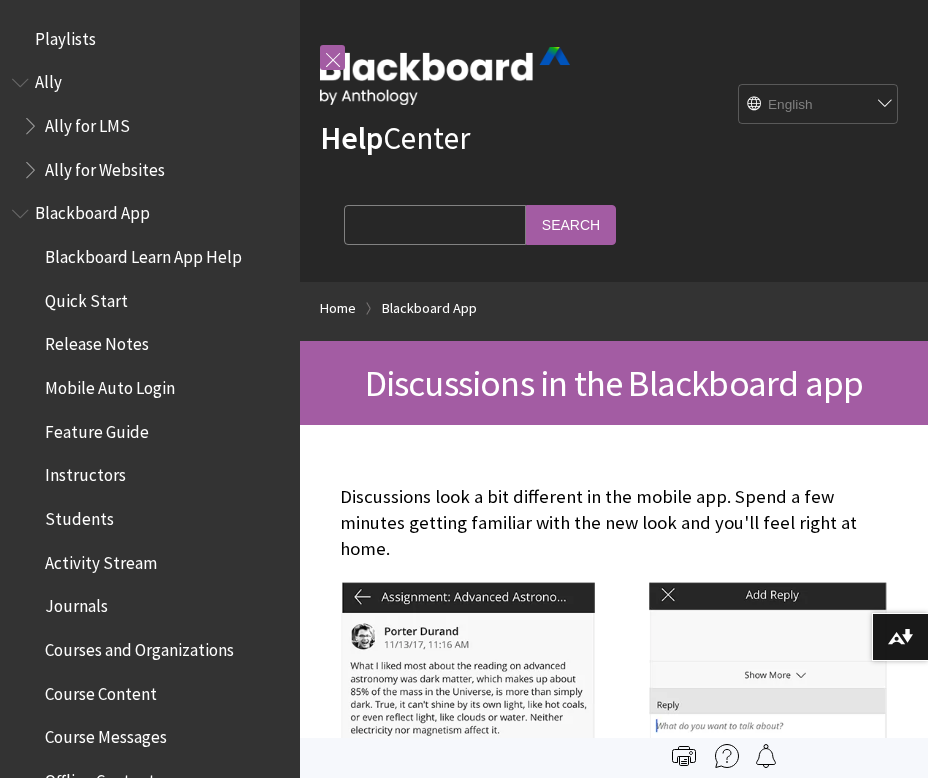 scroll, scrollTop: 0, scrollLeft: 0, axis: both 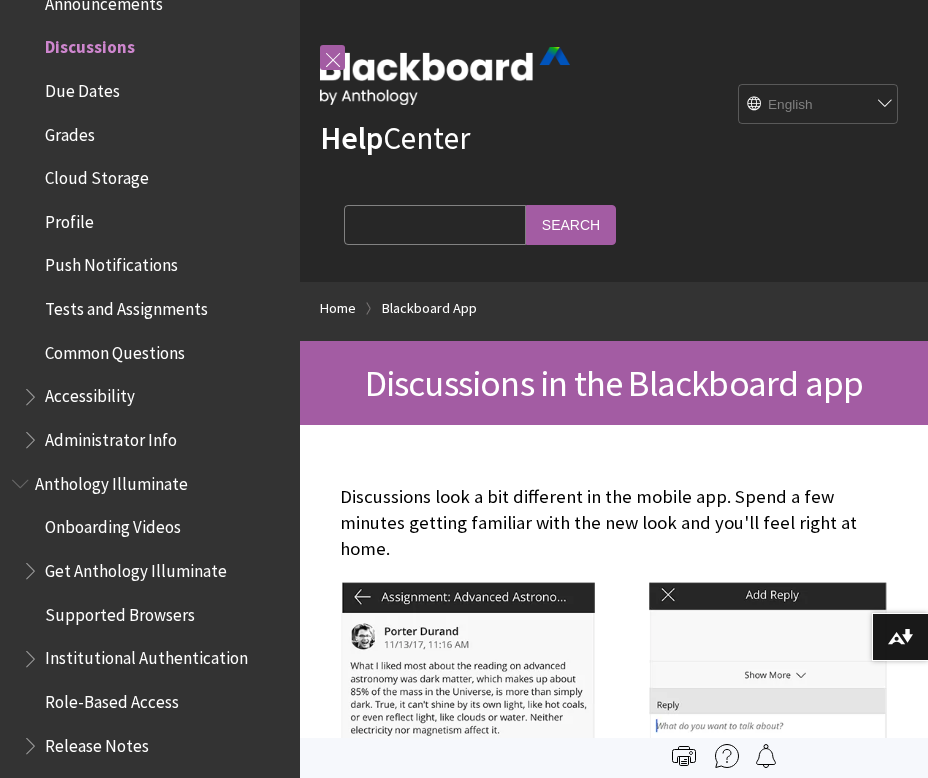 click on "Profile" at bounding box center [155, 222] 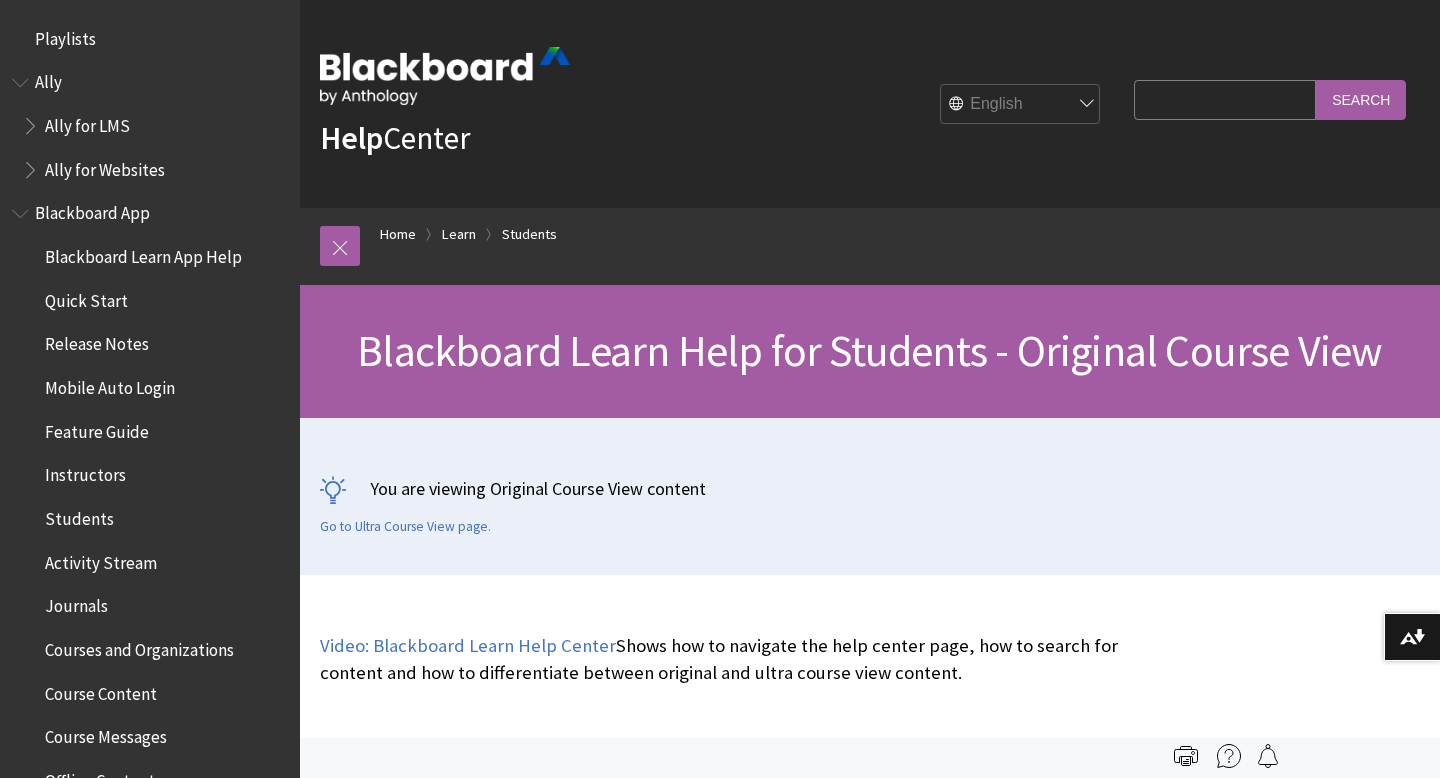 scroll, scrollTop: 0, scrollLeft: 0, axis: both 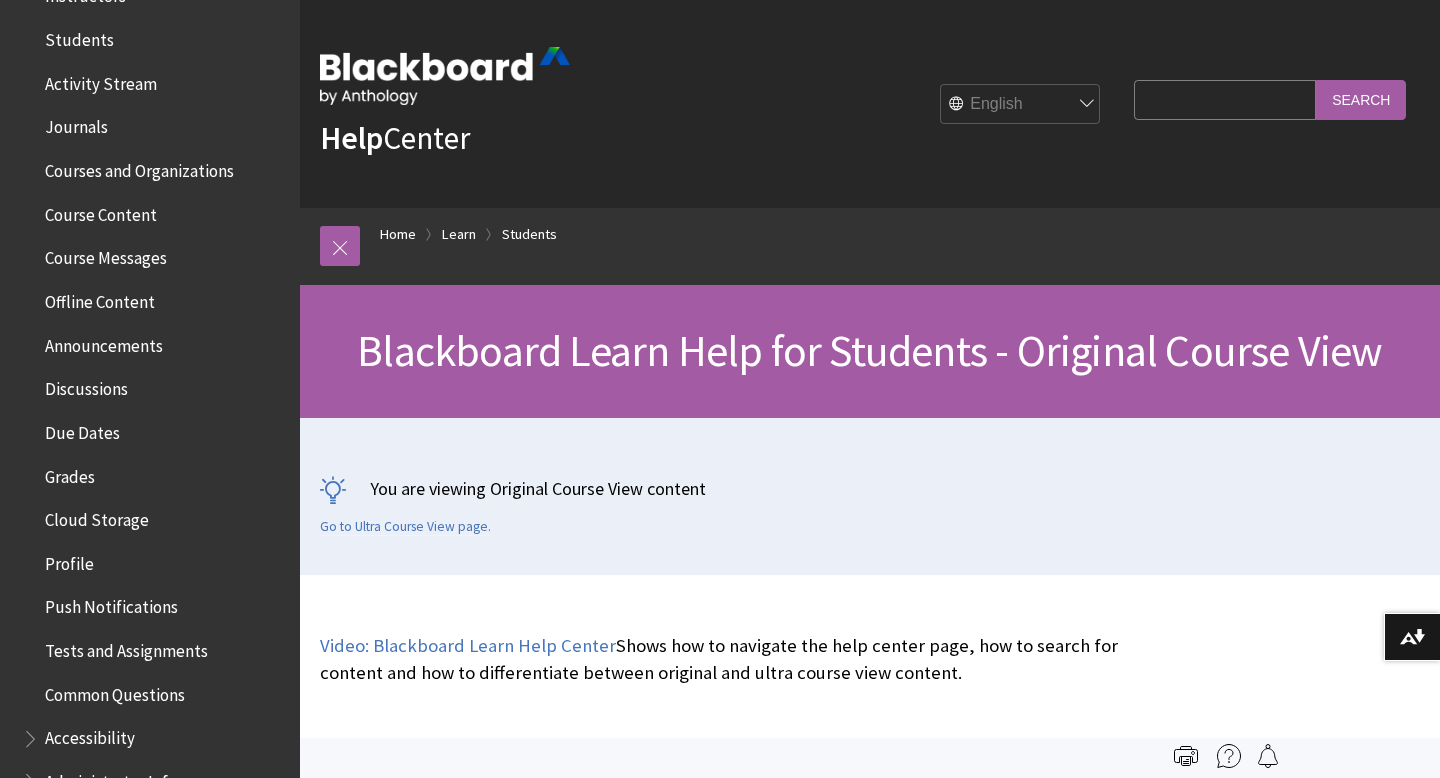 click on "Discussions" at bounding box center [86, 385] 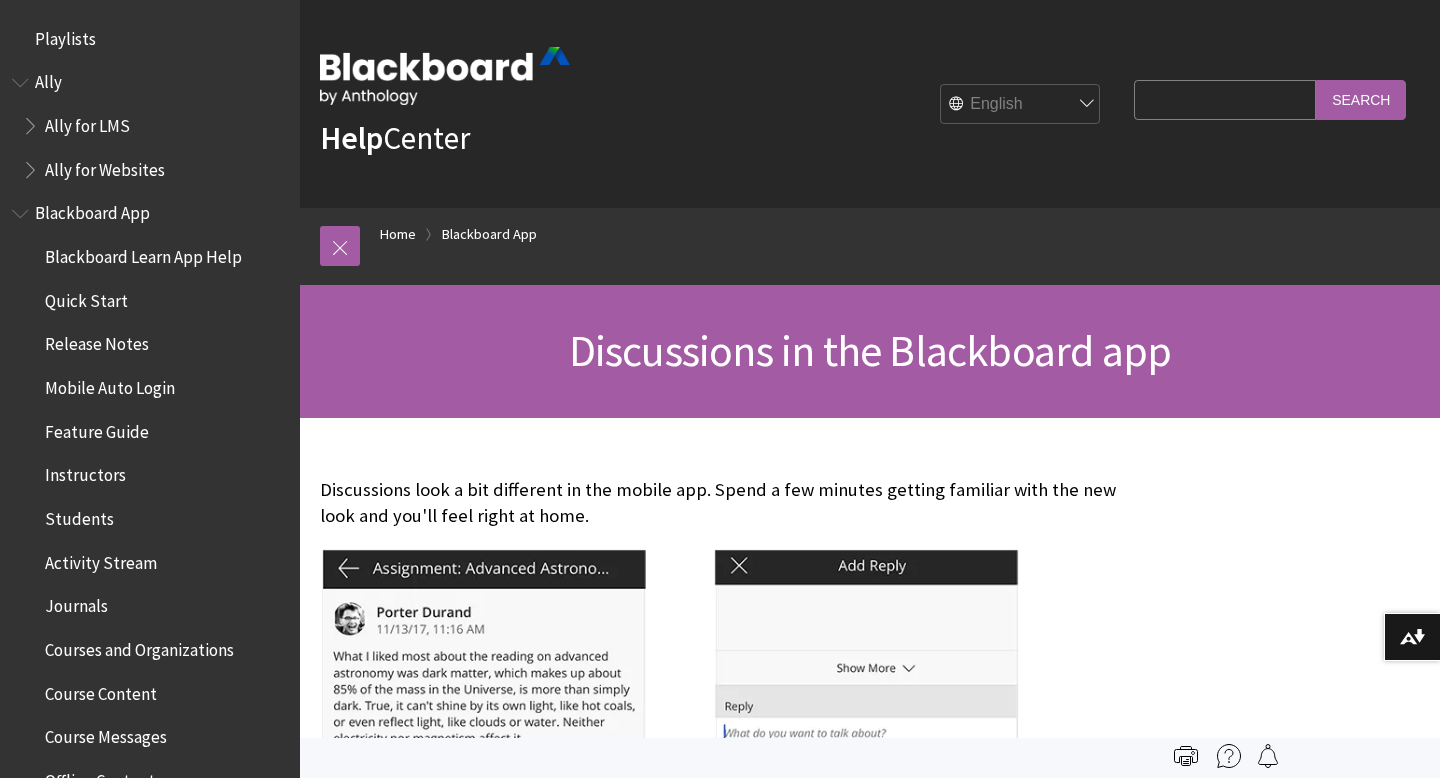 scroll, scrollTop: 0, scrollLeft: 0, axis: both 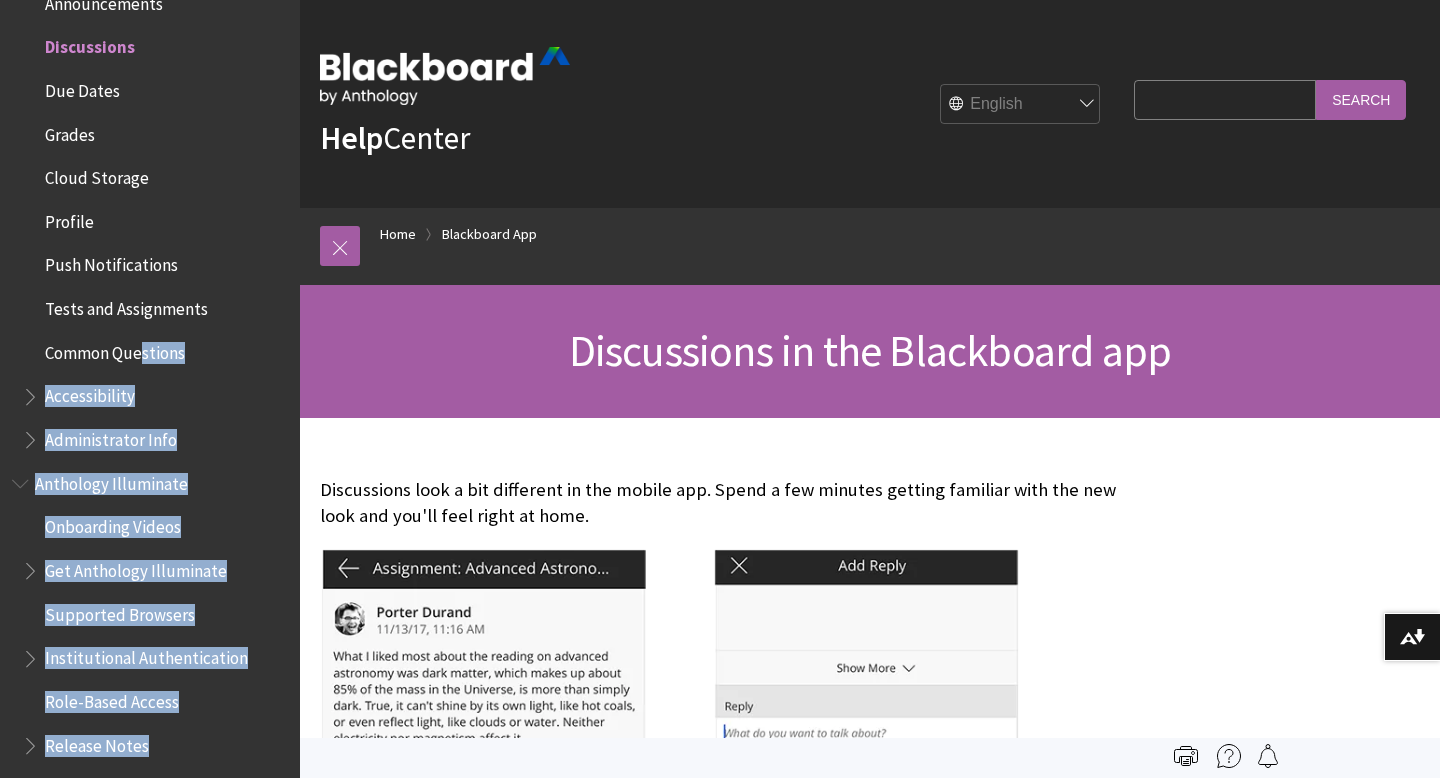 drag, startPoint x: 302, startPoint y: 370, endPoint x: 137, endPoint y: 350, distance: 166.2077 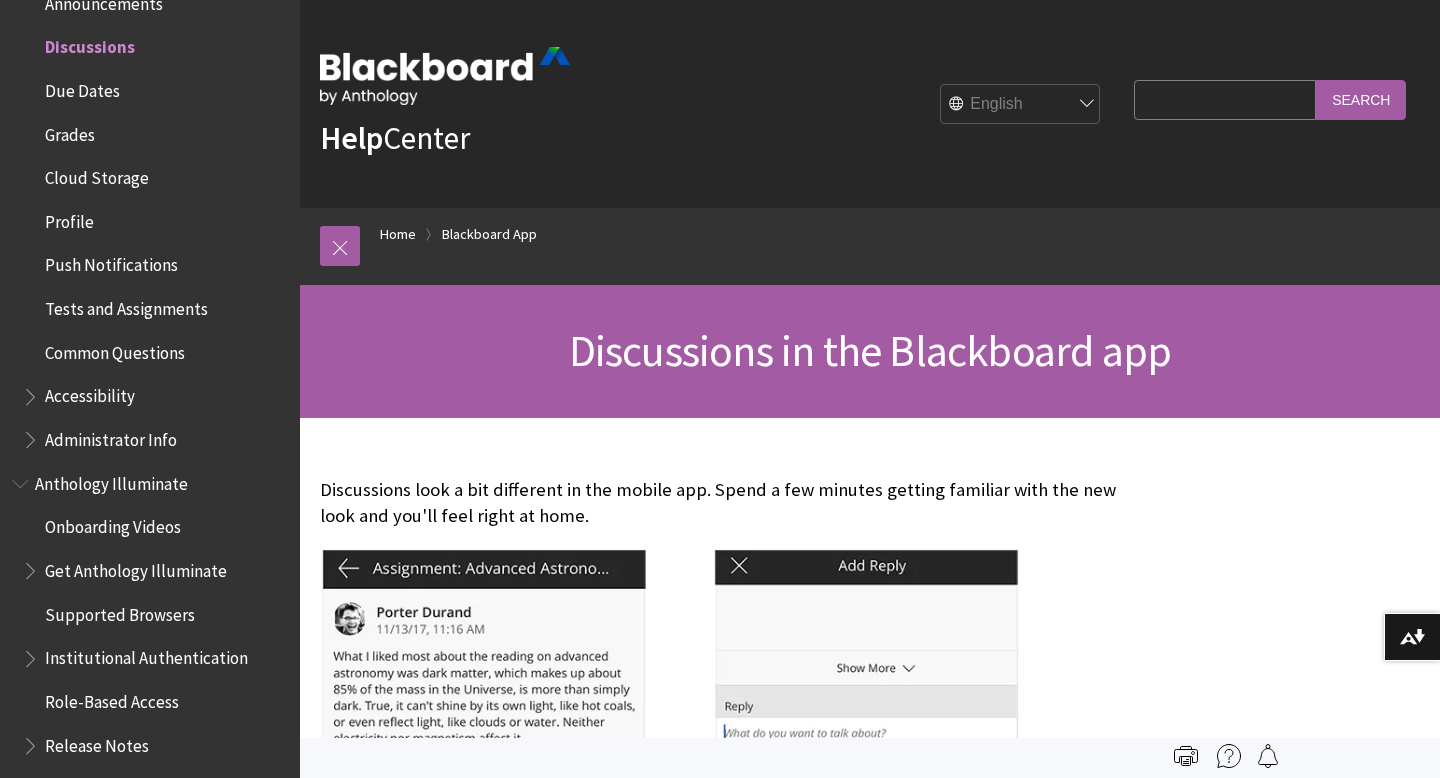 click on "Discussions look a bit different in the mobile app. Spend a few minutes getting familiar with the new look and you'll feel right at home.
Participate in discussions
You can read course discussions, start threads, and reply to posts. After you select a discussion, tap  Start Thread  to begin a new conversation. Type your message. Tap  Start now  to post it.
The  Start Thread  button appears only if your instructor selected settings that allow you to create threads.
Alternatively, tap an existing thread to participate in it. Tap  Add Reply  and then type your message. Tap  Add Reply  again to post your message to the rest of the class.
Edit and delete posts
Tap a discussion post or reply that you authored. The  Edit  and  Delete" at bounding box center (722, 2395) 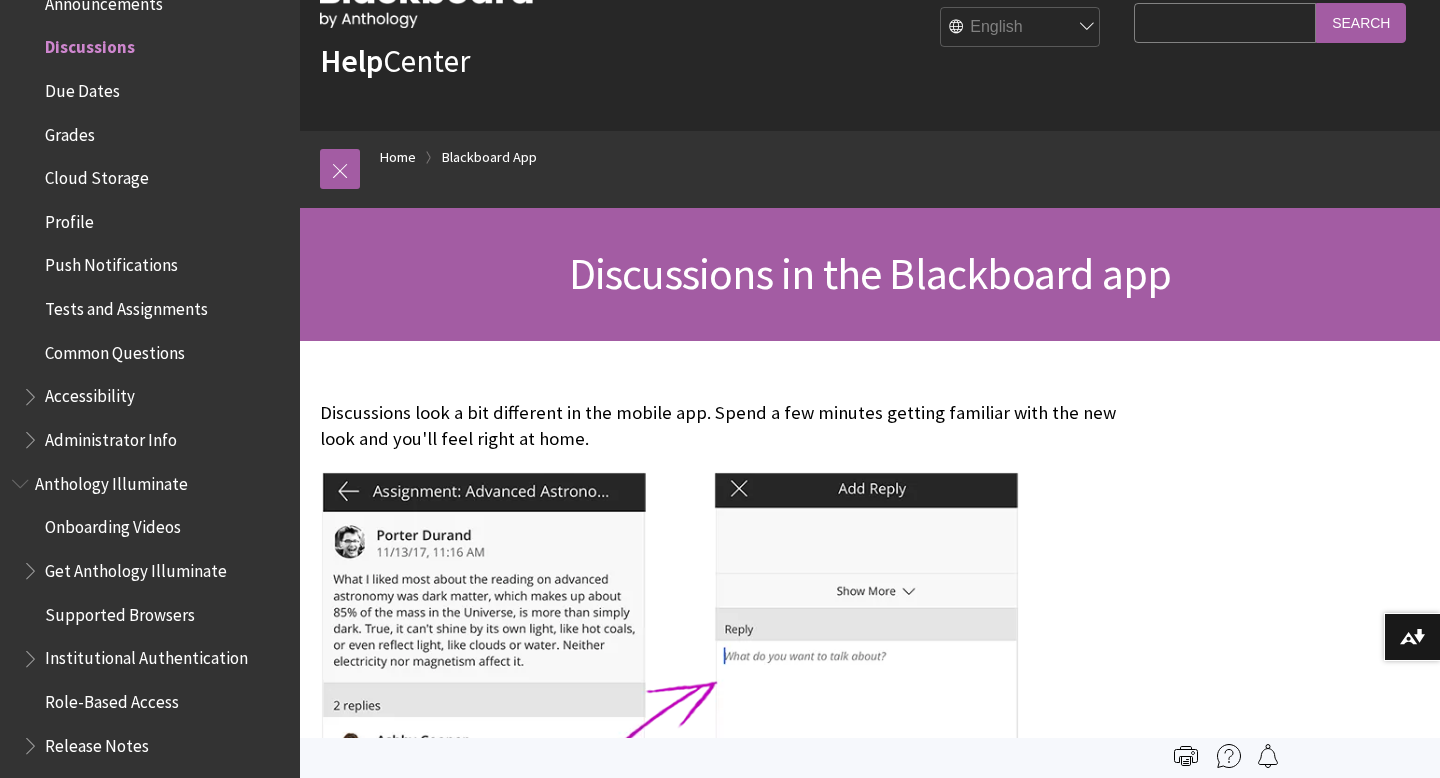 scroll, scrollTop: 0, scrollLeft: 0, axis: both 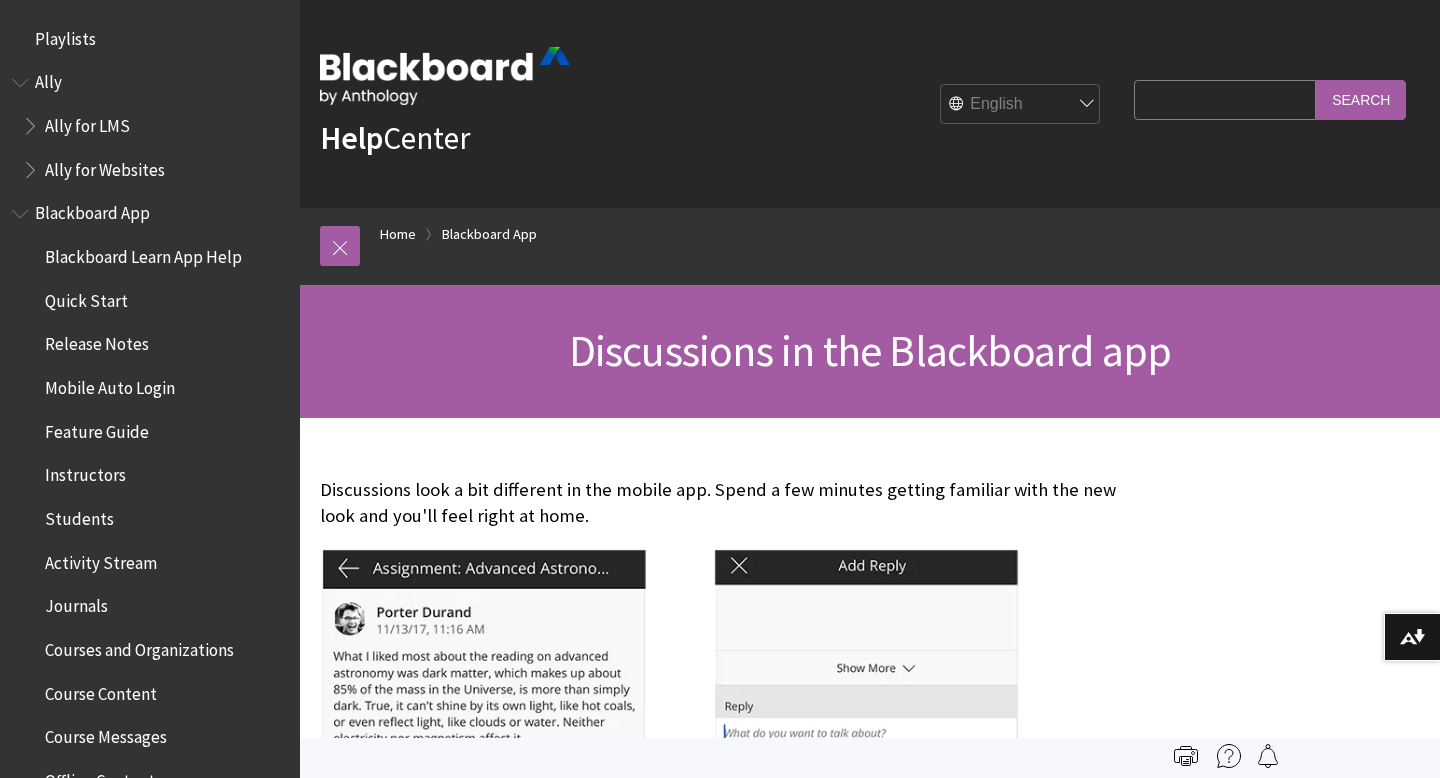 click on "Quick Start" at bounding box center [86, 297] 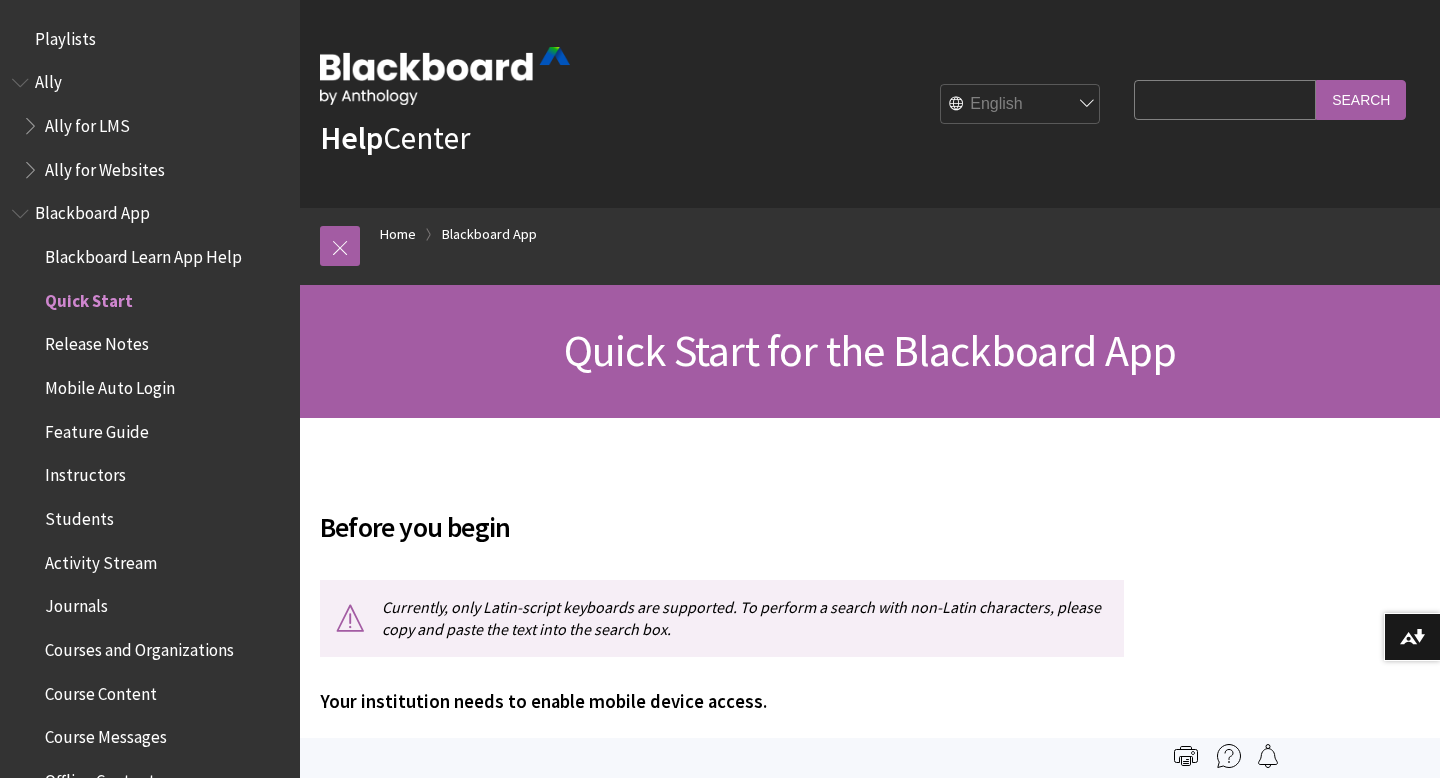 scroll, scrollTop: 0, scrollLeft: 0, axis: both 